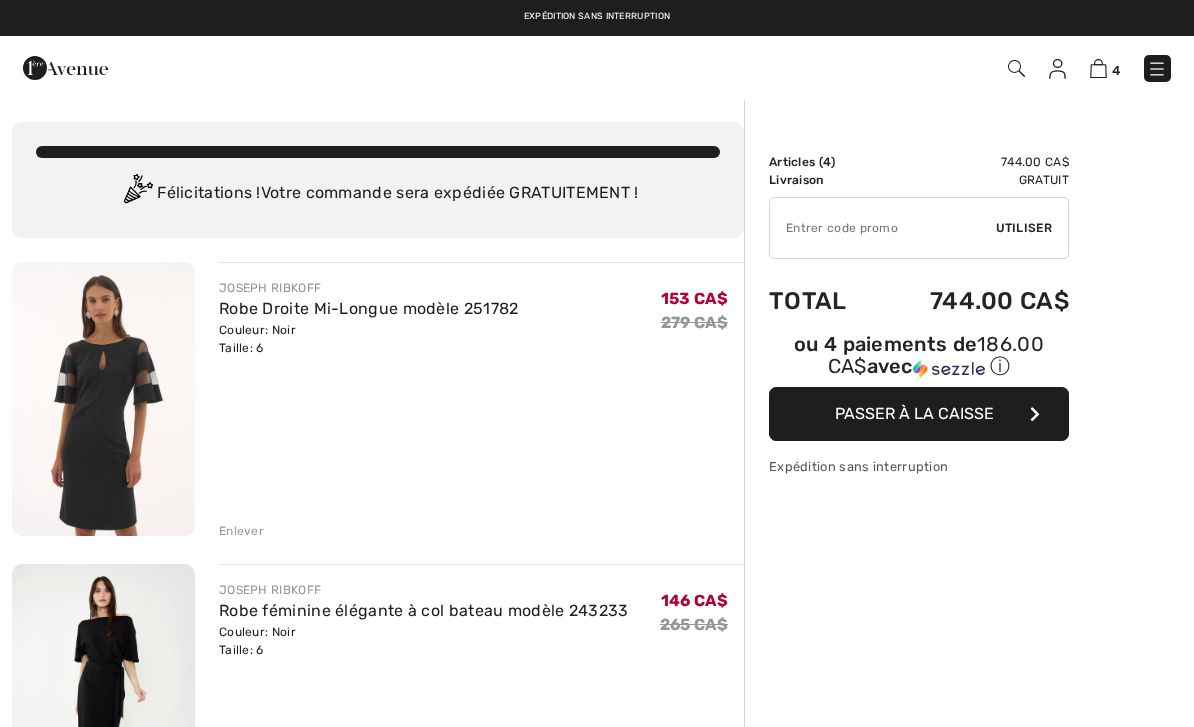 scroll, scrollTop: 294, scrollLeft: 0, axis: vertical 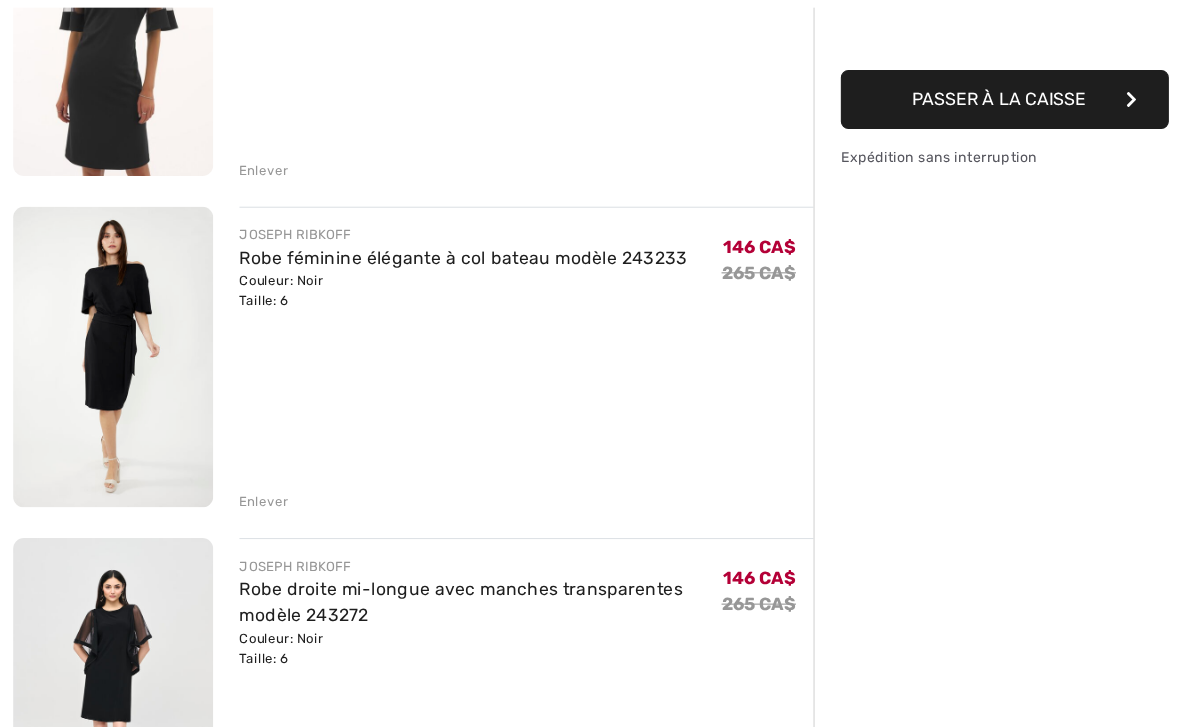 click on "Robe féminine élégante à col bateau modèle 243233" at bounding box center (424, 238) 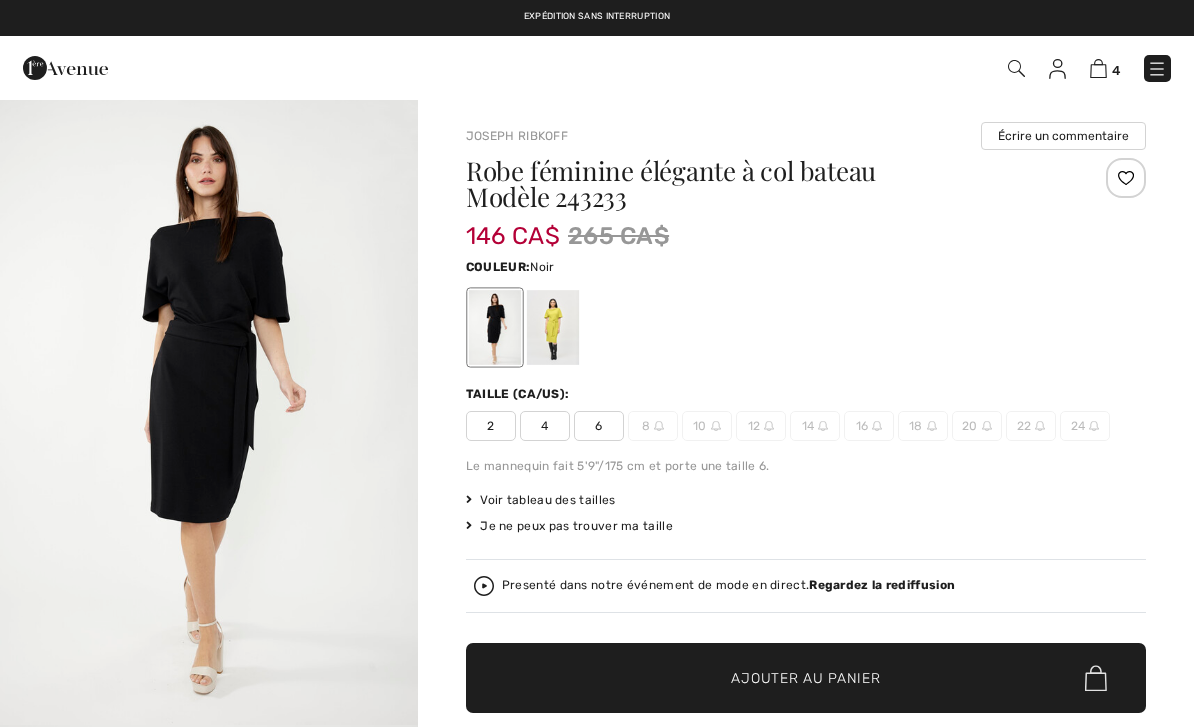 scroll, scrollTop: 0, scrollLeft: 0, axis: both 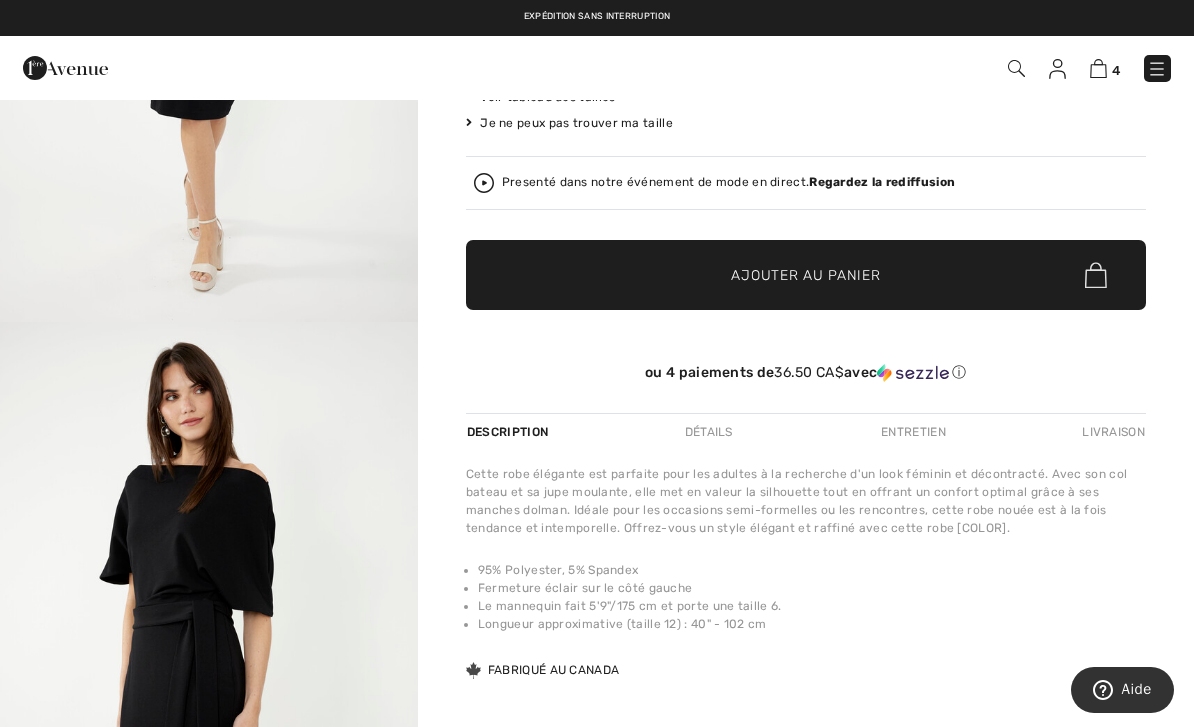 click at bounding box center [484, 183] 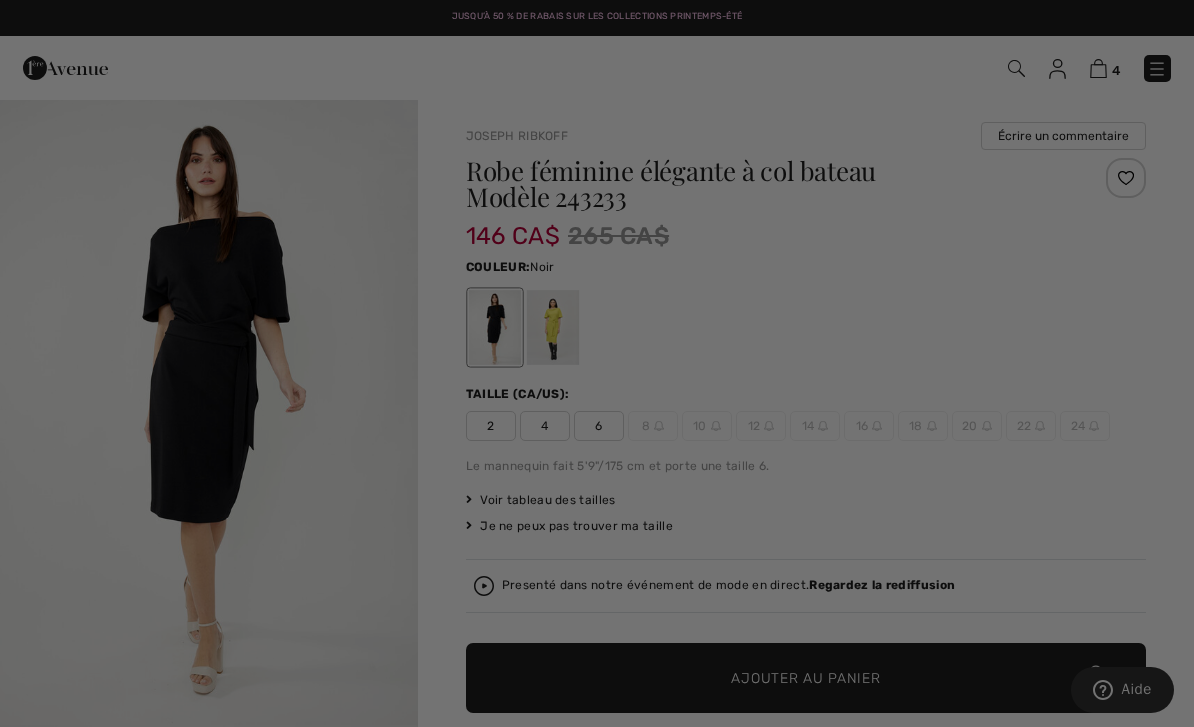 scroll, scrollTop: 0, scrollLeft: 0, axis: both 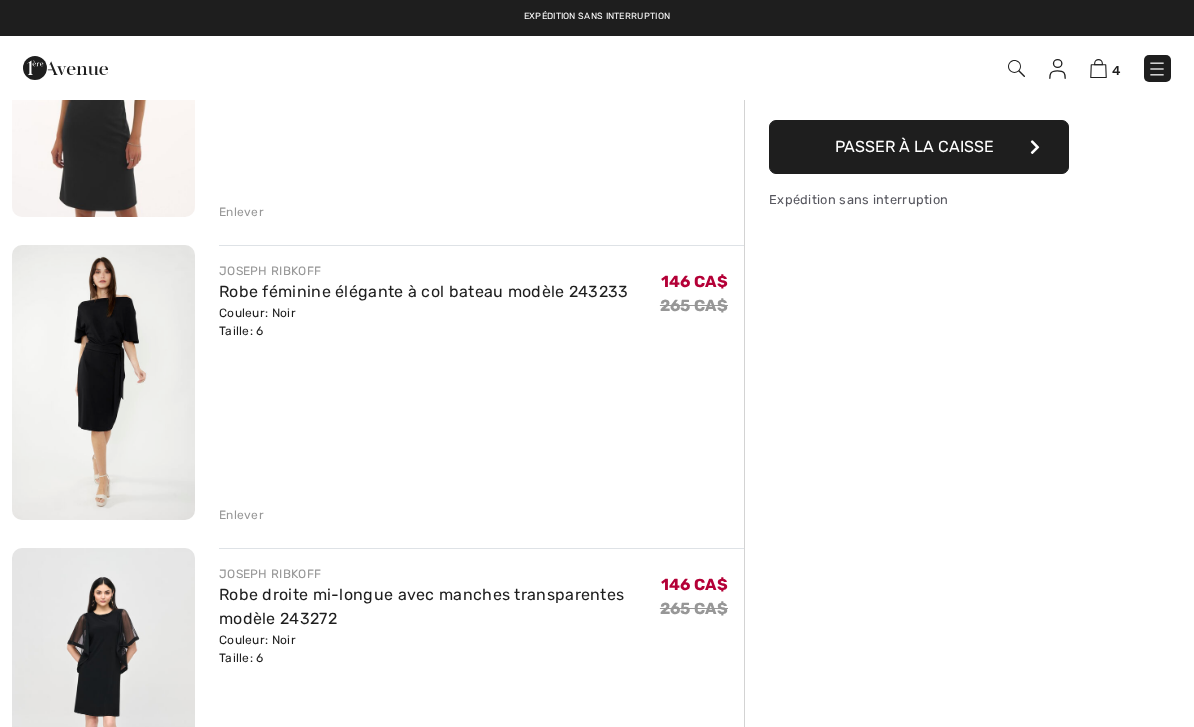 click on "Robe féminine élégante à col bateau modèle 243233" at bounding box center (424, 291) 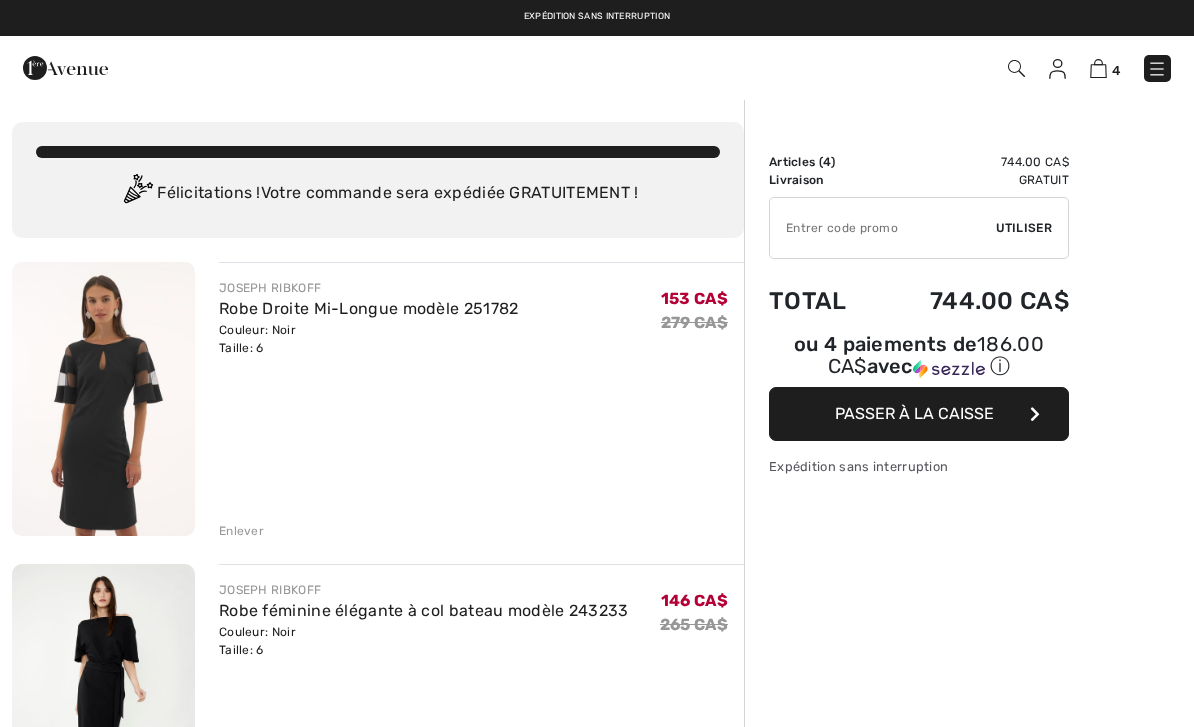 scroll, scrollTop: 383, scrollLeft: 0, axis: vertical 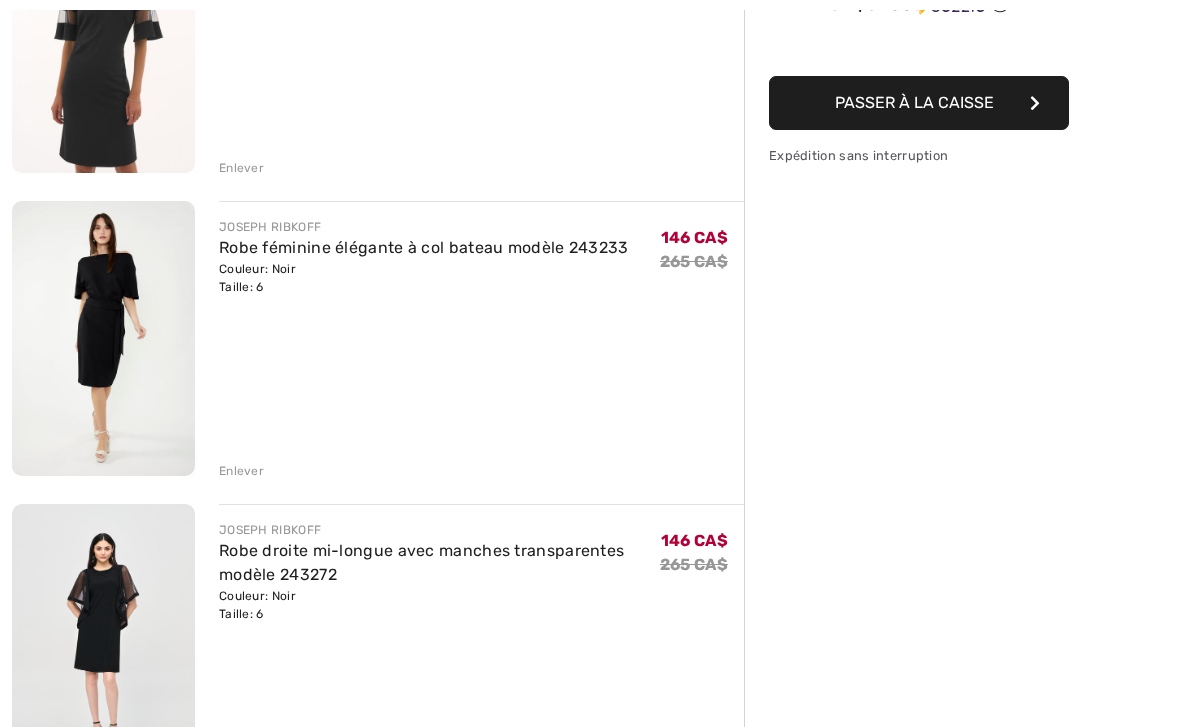 click on "Robe féminine élégante à col bateau modèle 243233" at bounding box center [424, 247] 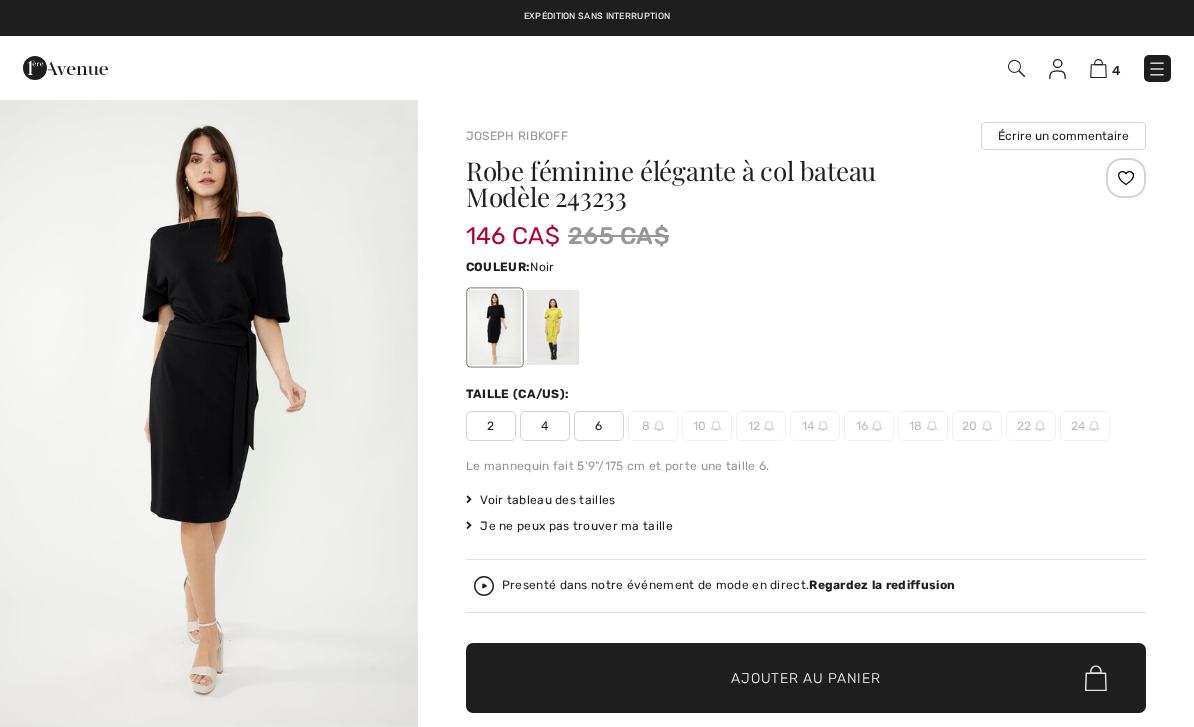 scroll, scrollTop: 0, scrollLeft: 0, axis: both 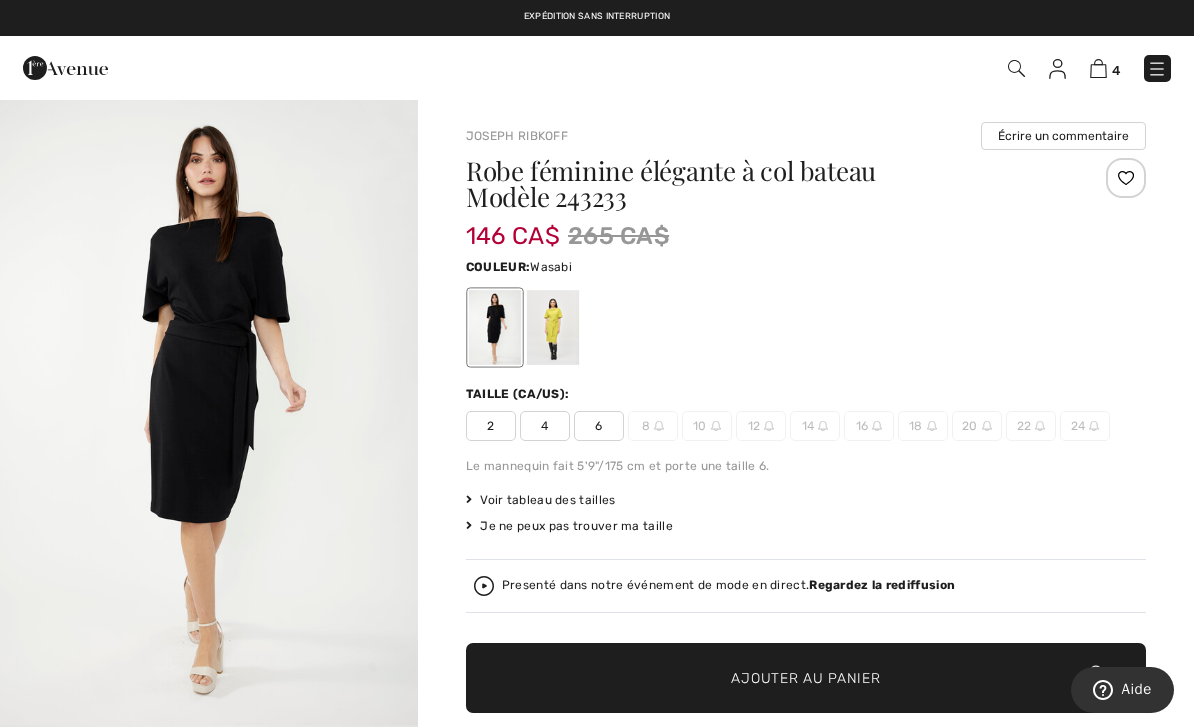 click at bounding box center [553, 327] 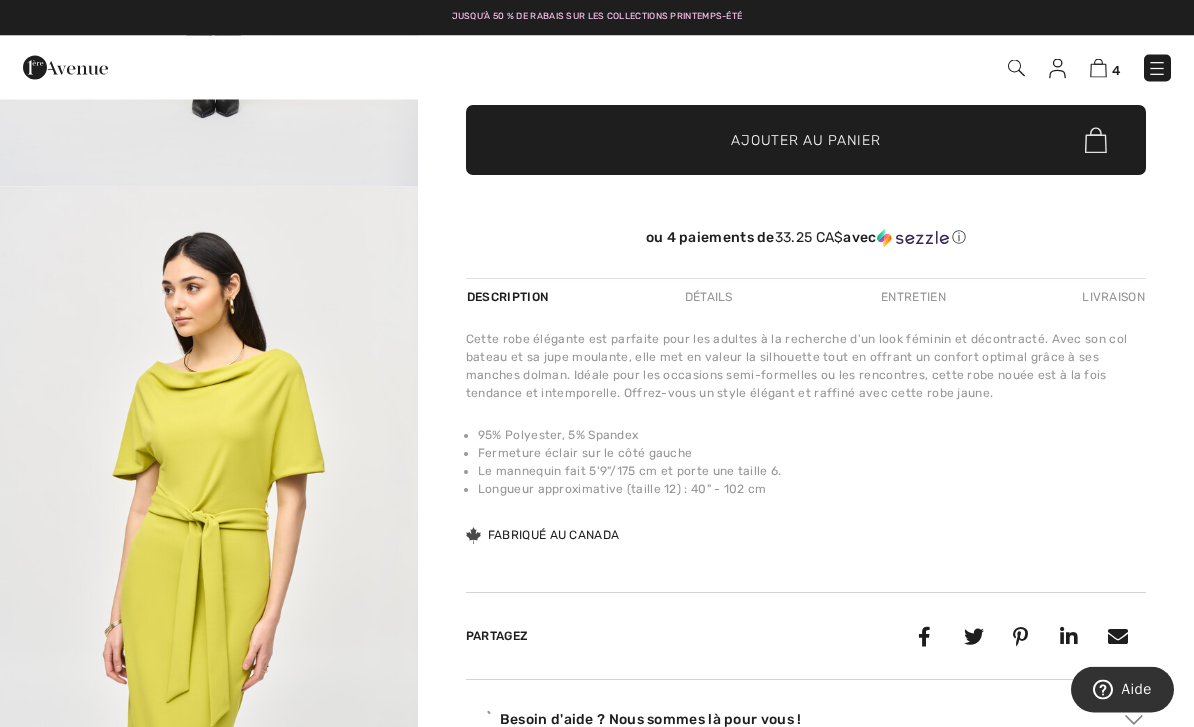 scroll, scrollTop: 538, scrollLeft: 0, axis: vertical 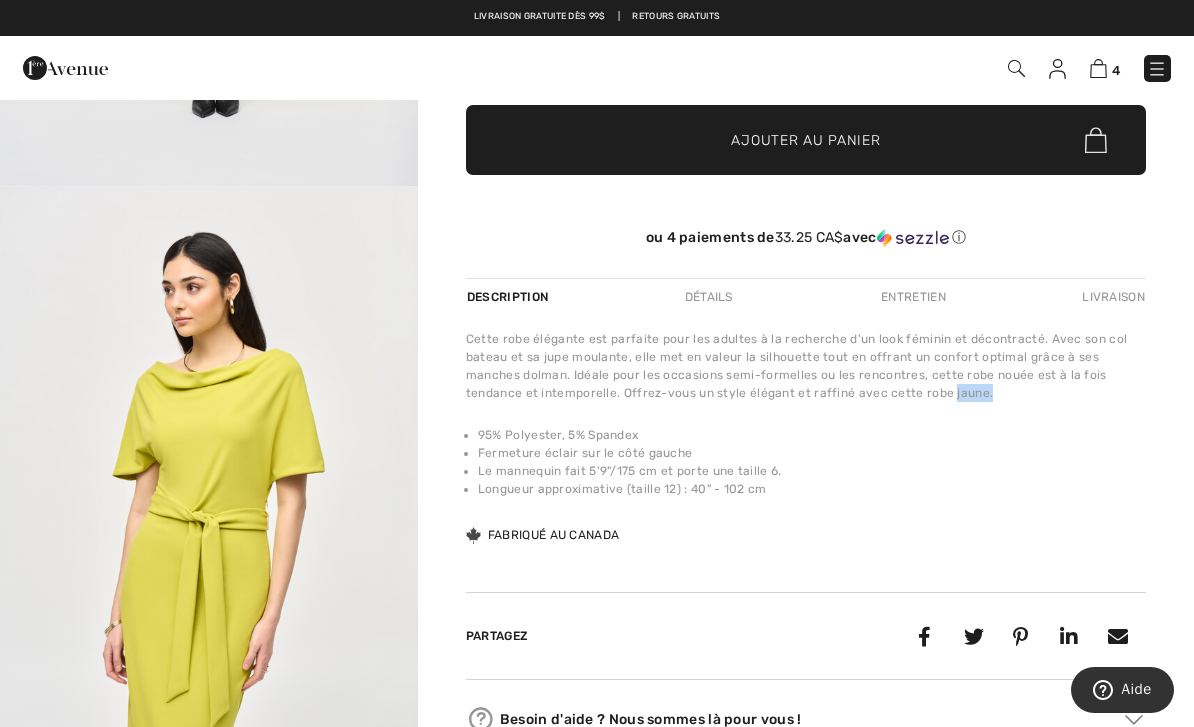 click on "Longueur approximative (taille 12) : 40" - 102 cm" at bounding box center [812, 489] 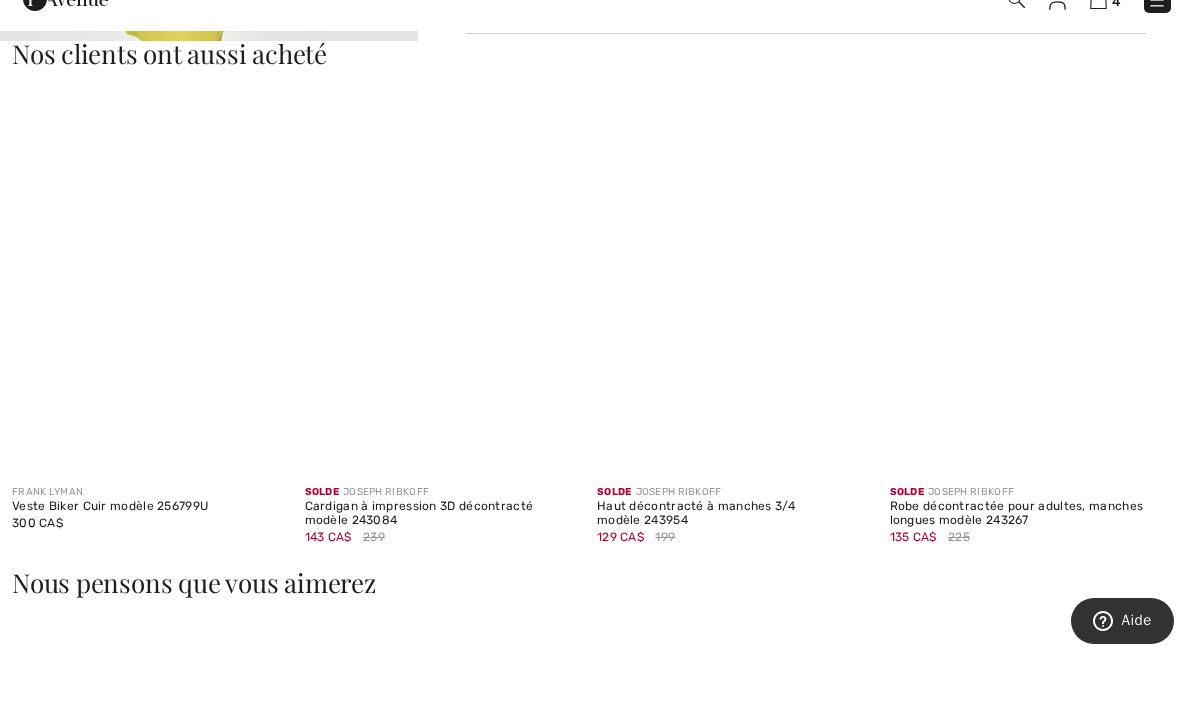 scroll, scrollTop: 1263, scrollLeft: 0, axis: vertical 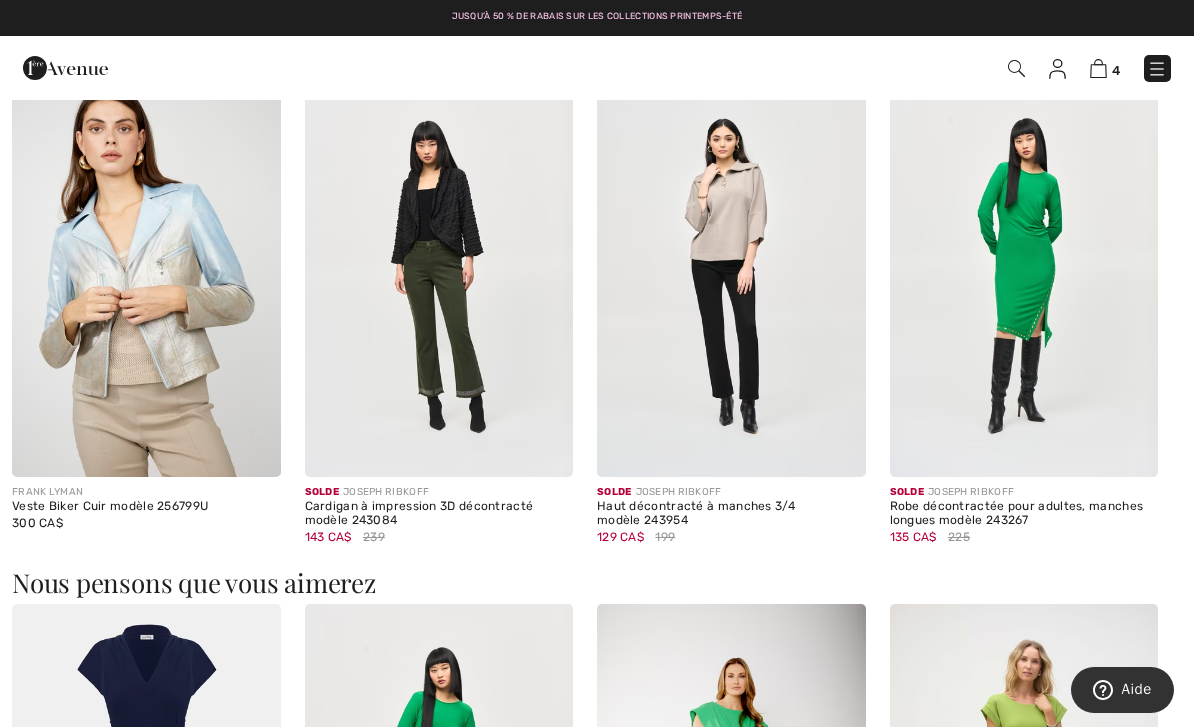 click at bounding box center [439, 276] 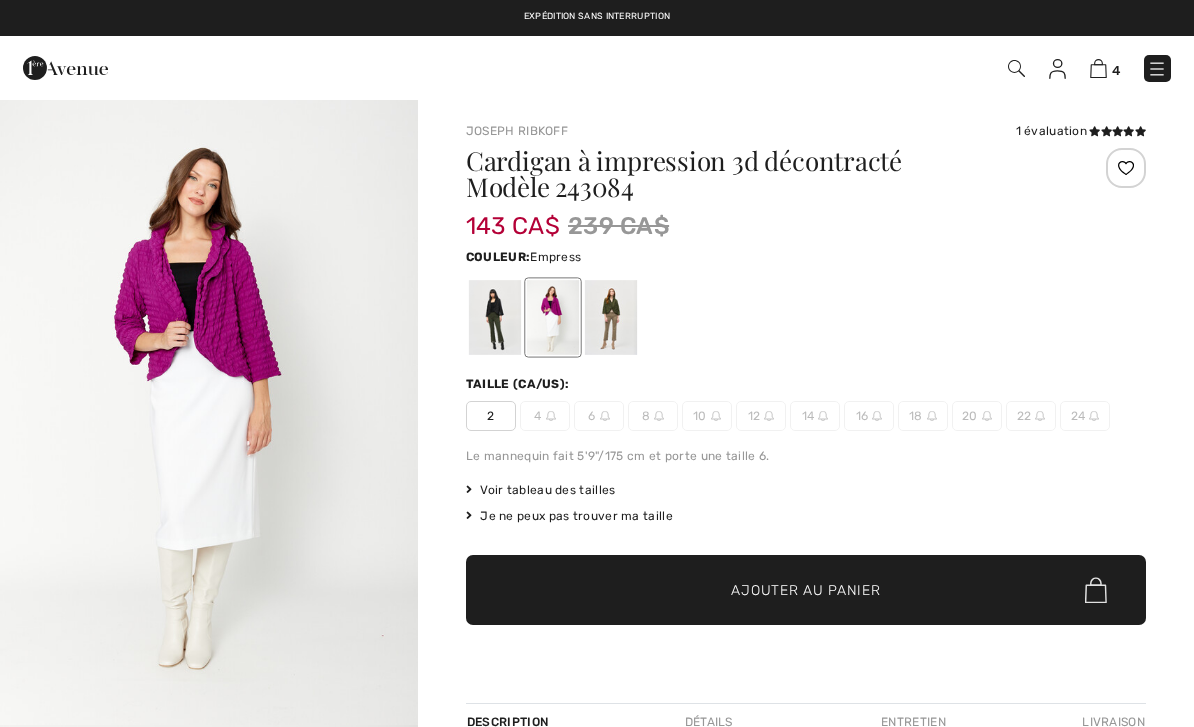 scroll, scrollTop: 0, scrollLeft: 0, axis: both 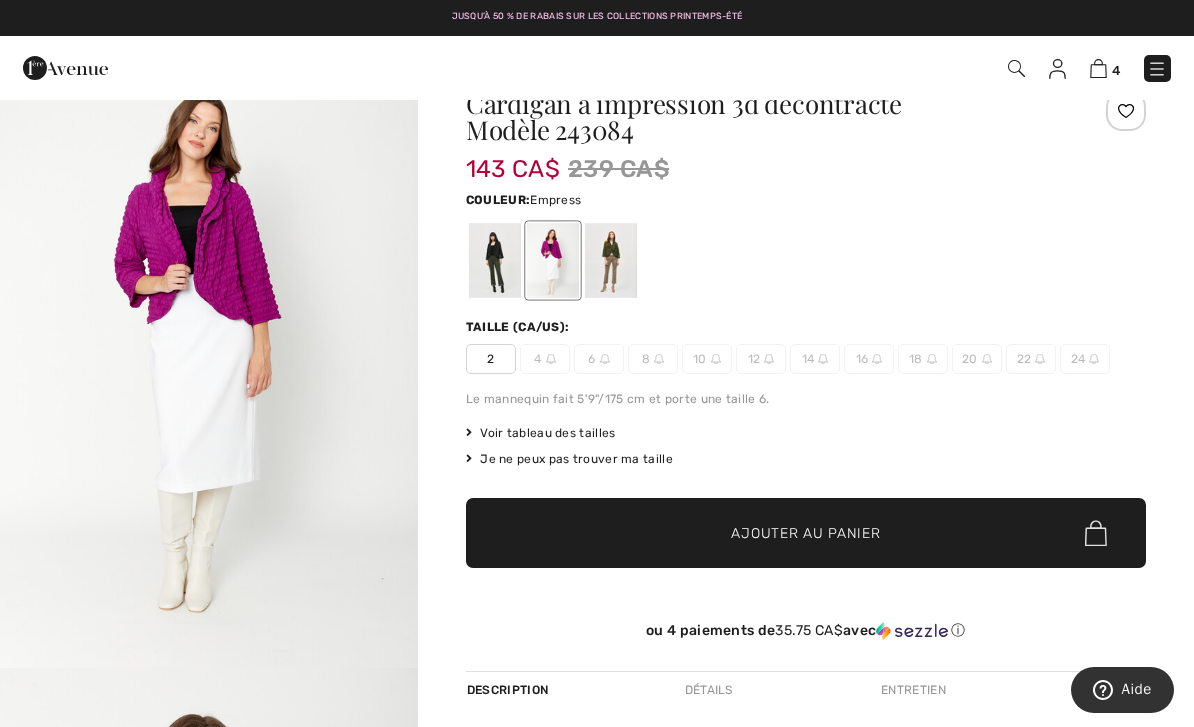 click at bounding box center (611, 260) 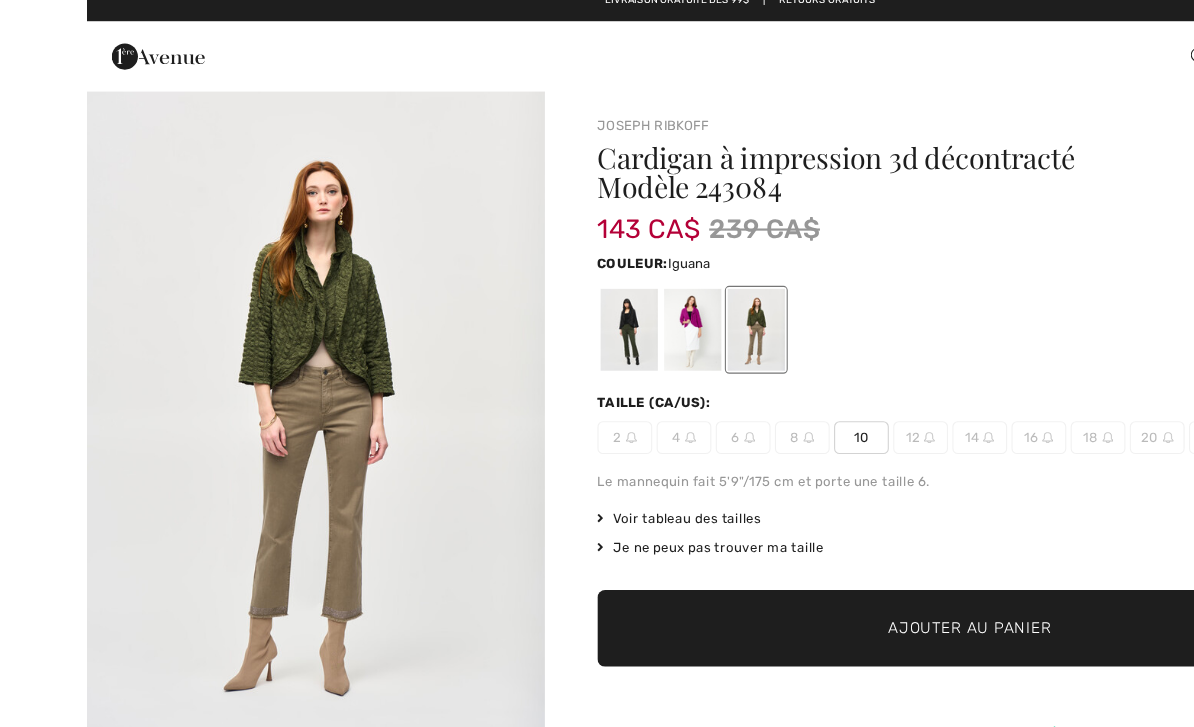 scroll, scrollTop: 0, scrollLeft: 0, axis: both 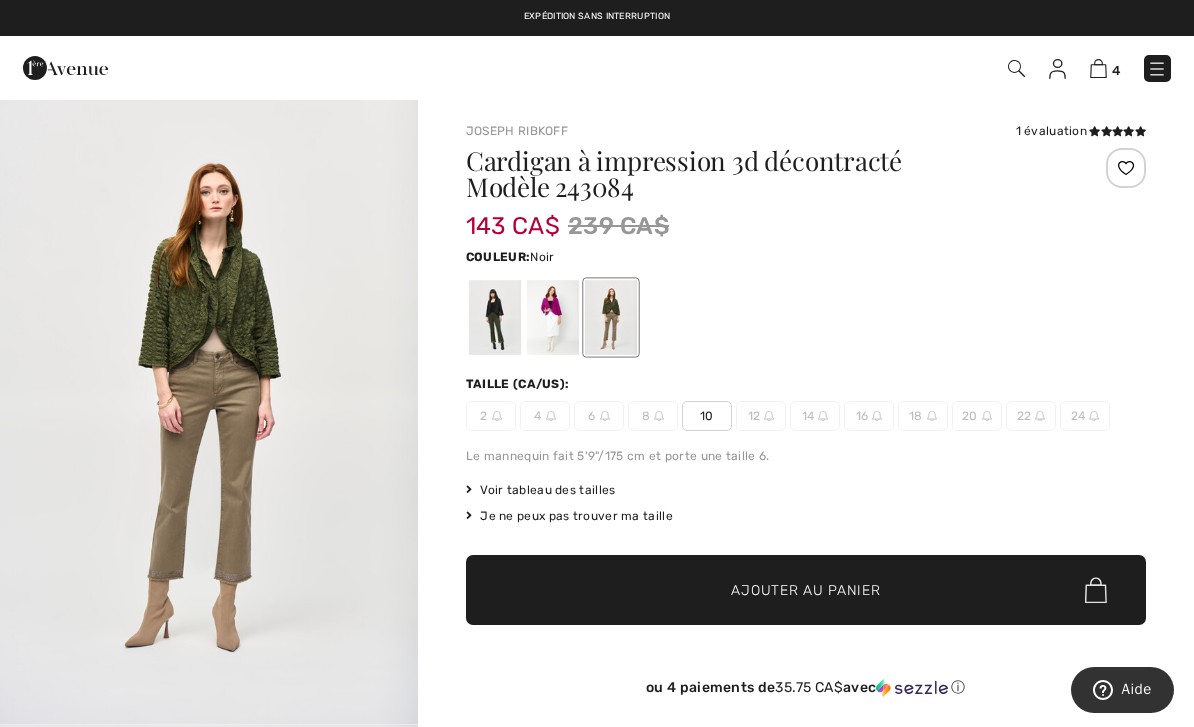 click at bounding box center [495, 317] 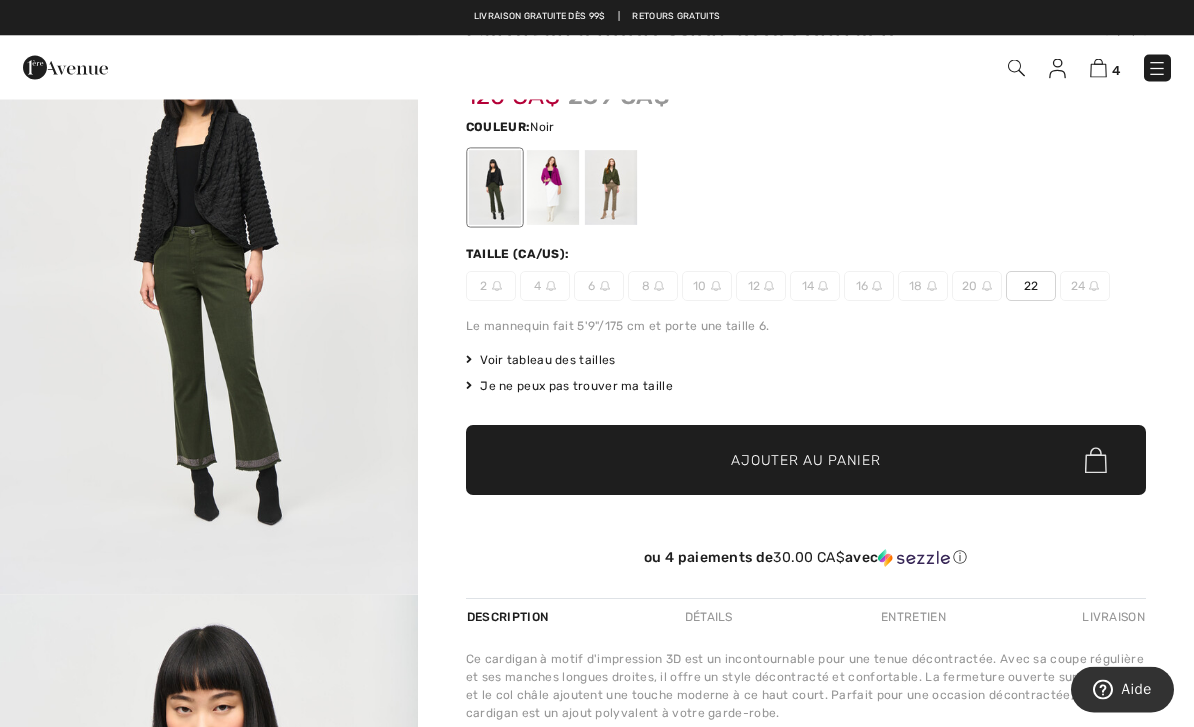scroll, scrollTop: 0, scrollLeft: 0, axis: both 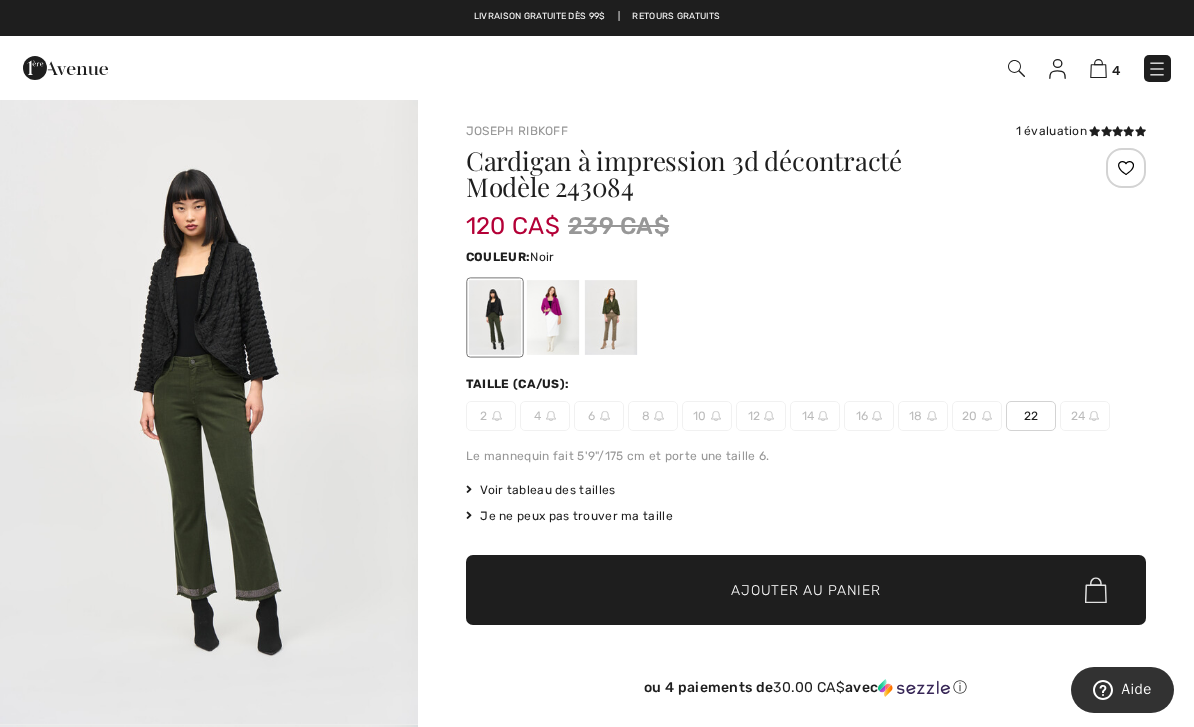 click at bounding box center (806, 317) 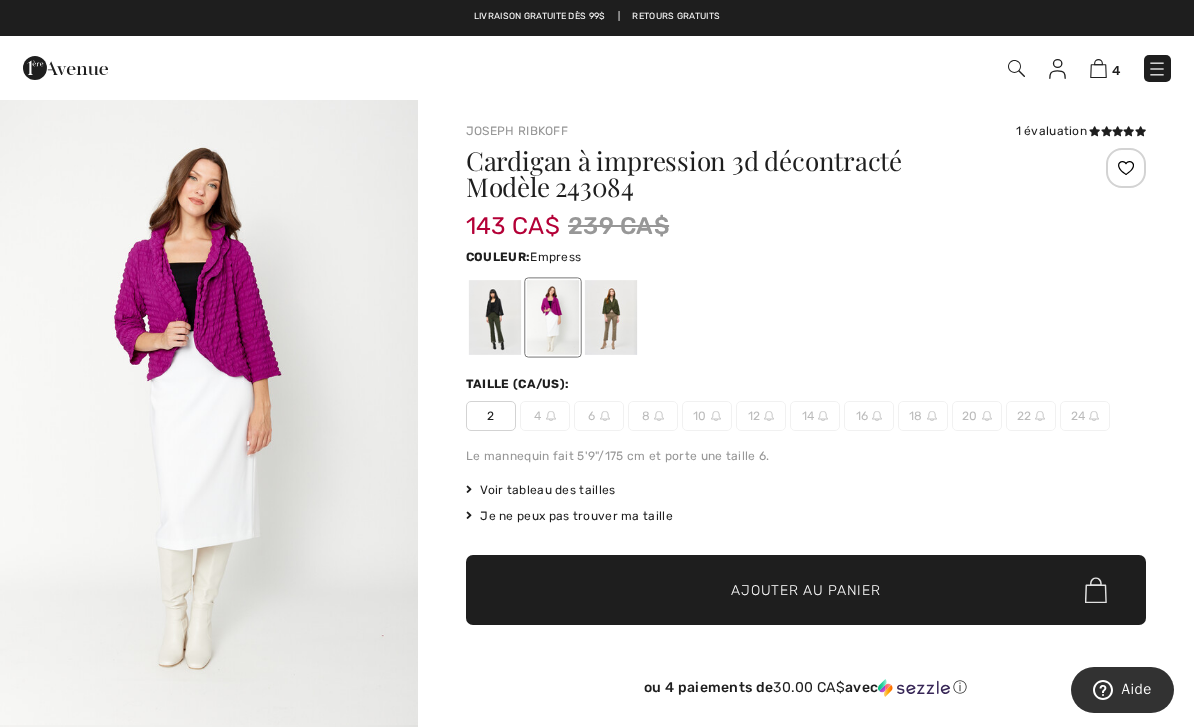 click at bounding box center [209, 411] 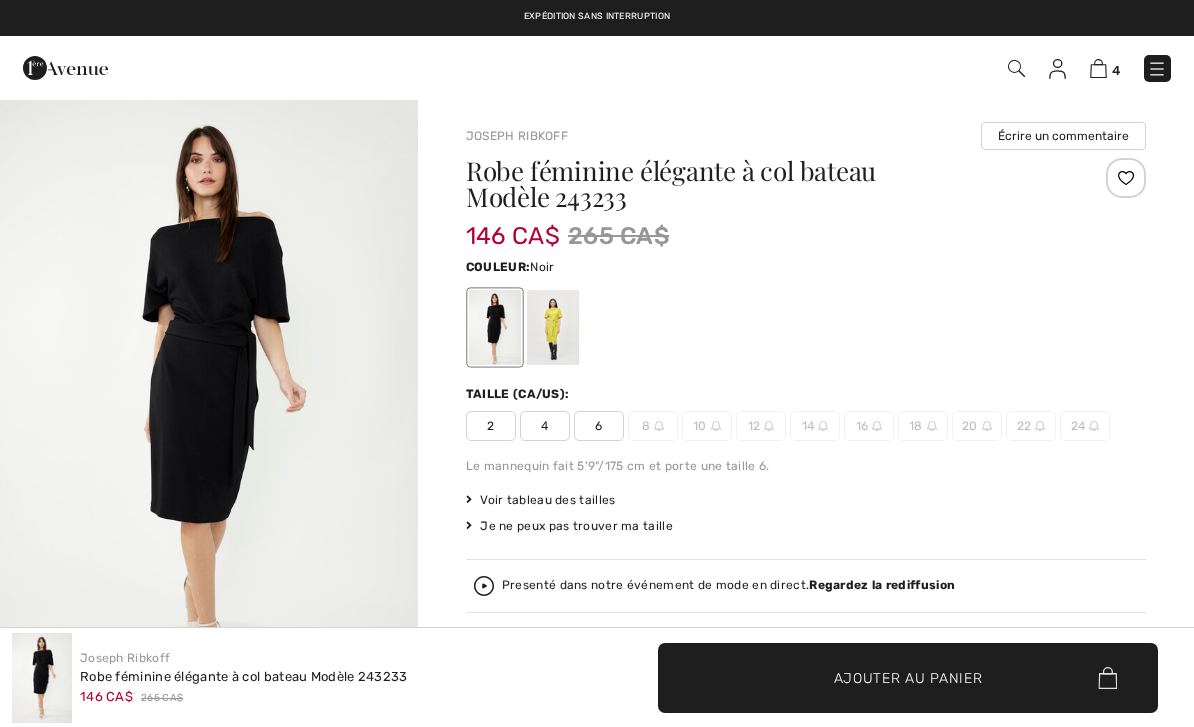 scroll, scrollTop: 1327, scrollLeft: 0, axis: vertical 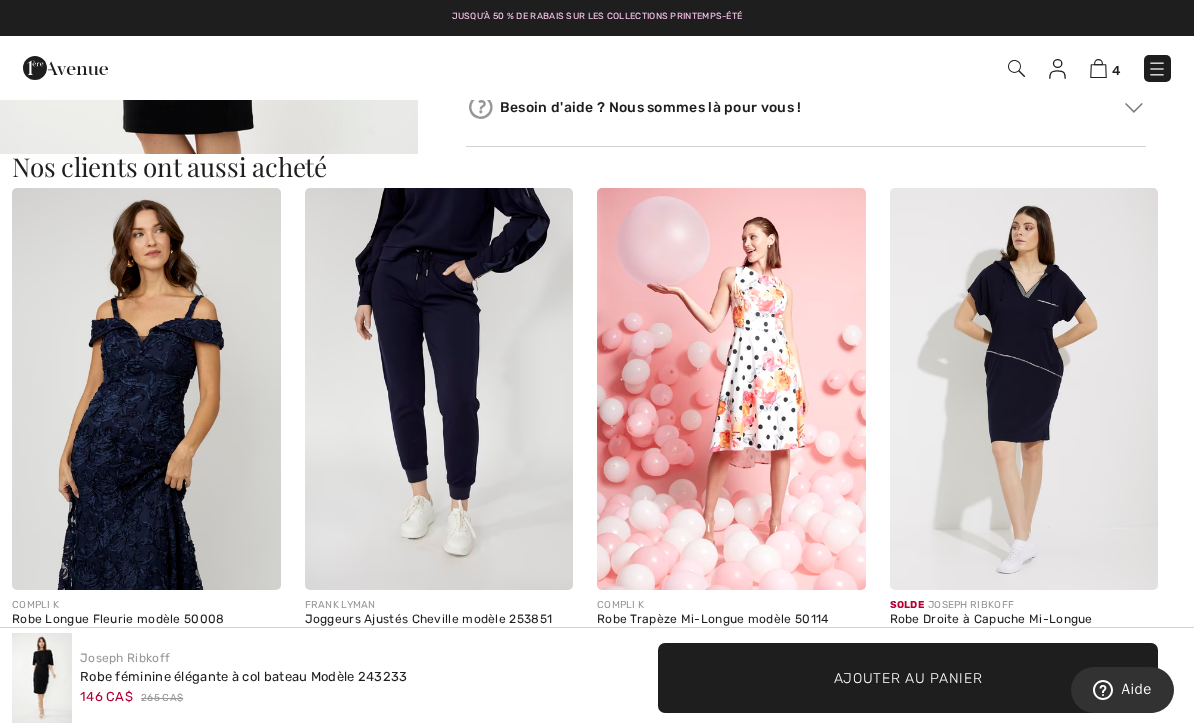click at bounding box center [1098, 68] 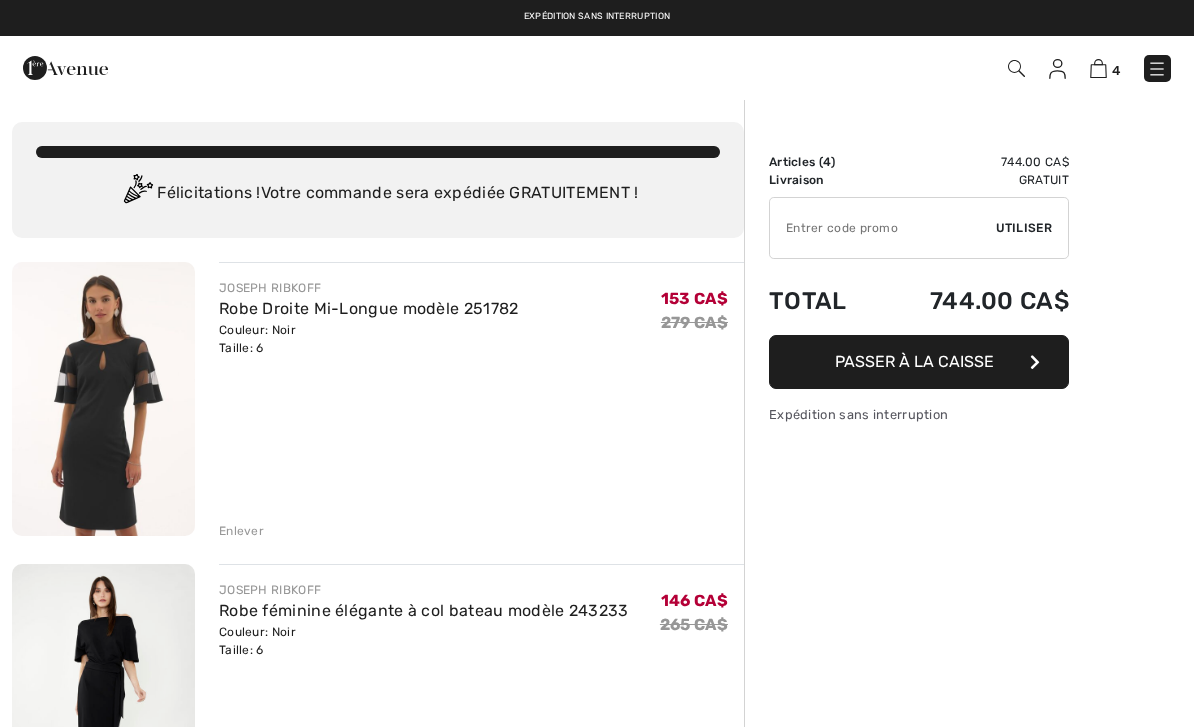 scroll, scrollTop: 0, scrollLeft: 0, axis: both 